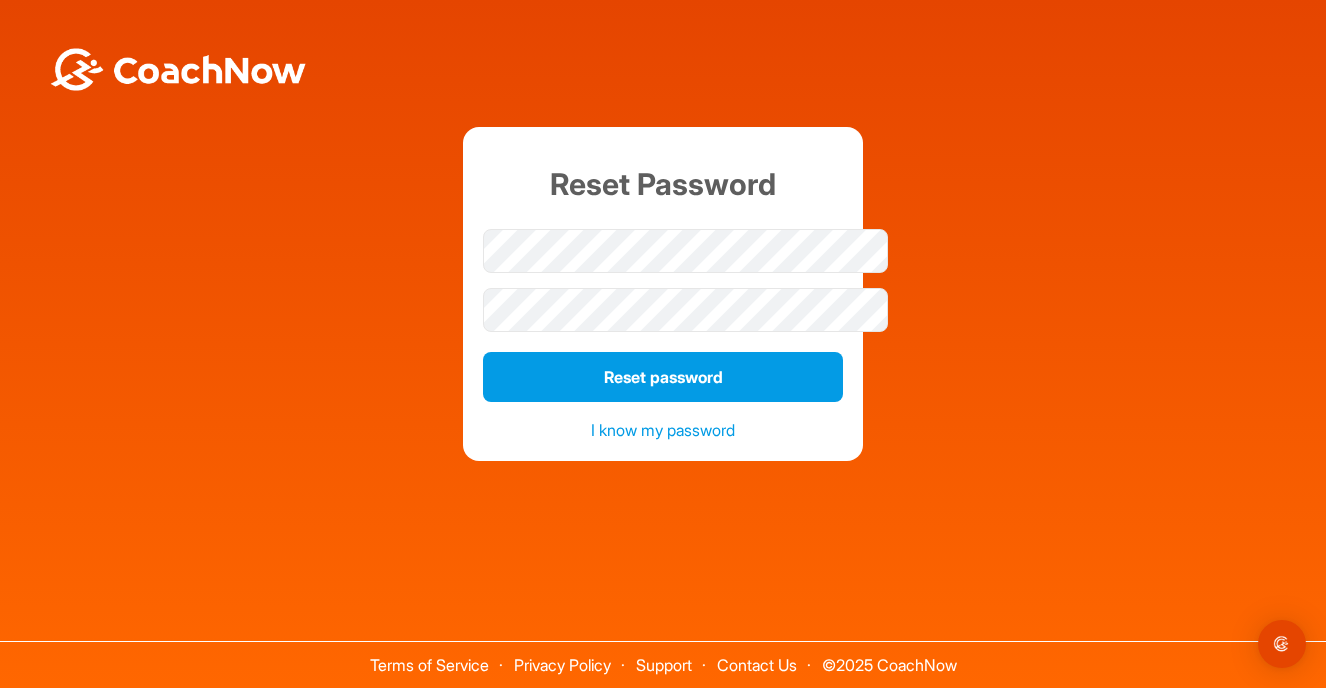 scroll, scrollTop: 0, scrollLeft: 0, axis: both 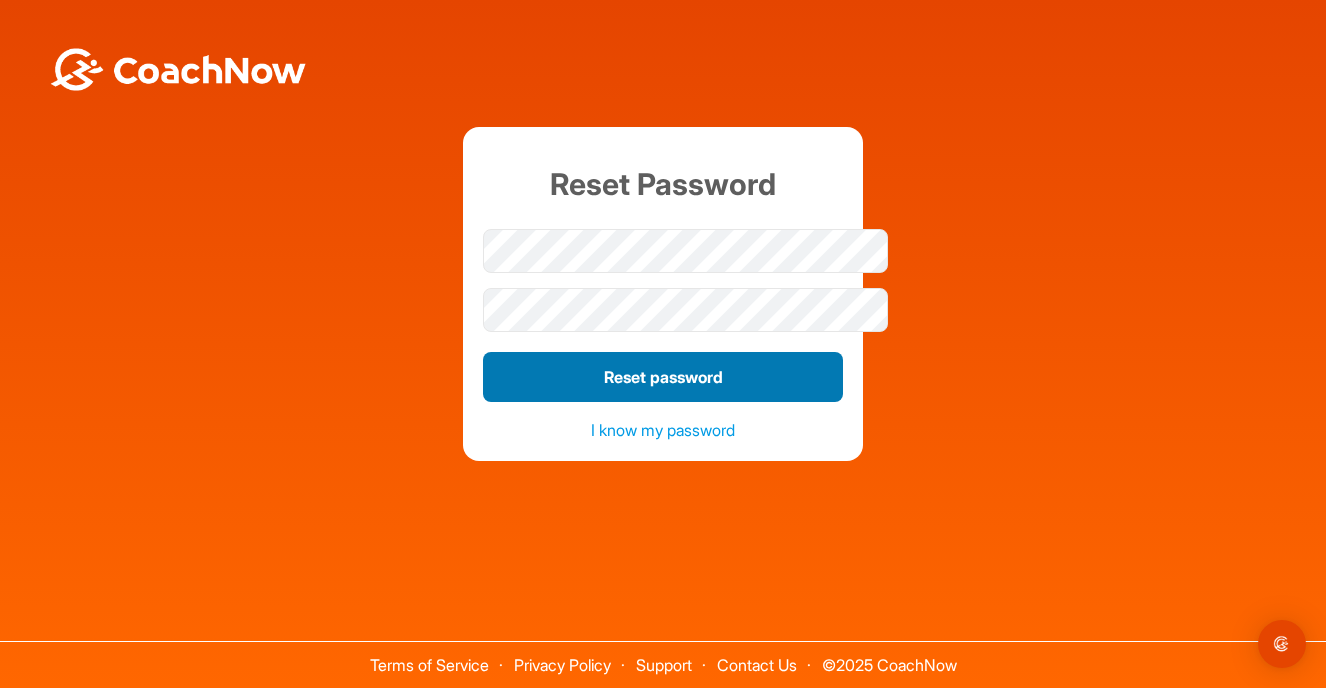 click on "Reset password" at bounding box center [663, 377] 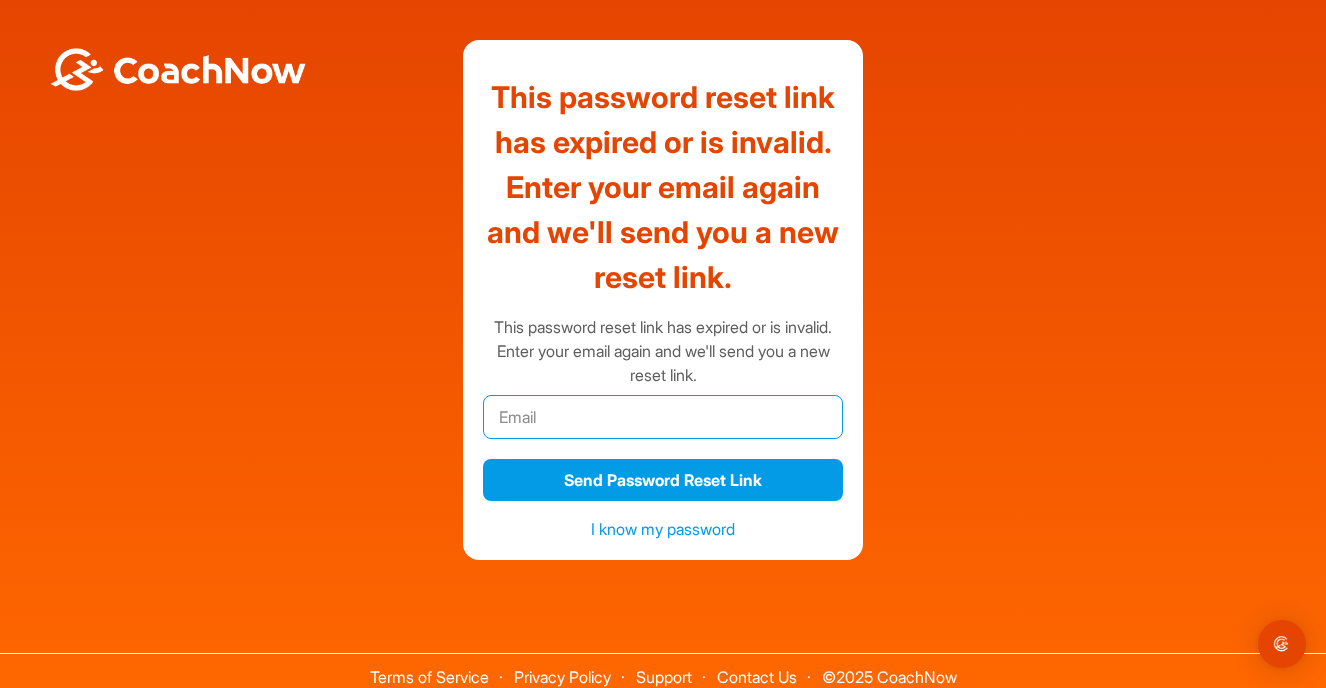 click at bounding box center [663, 417] 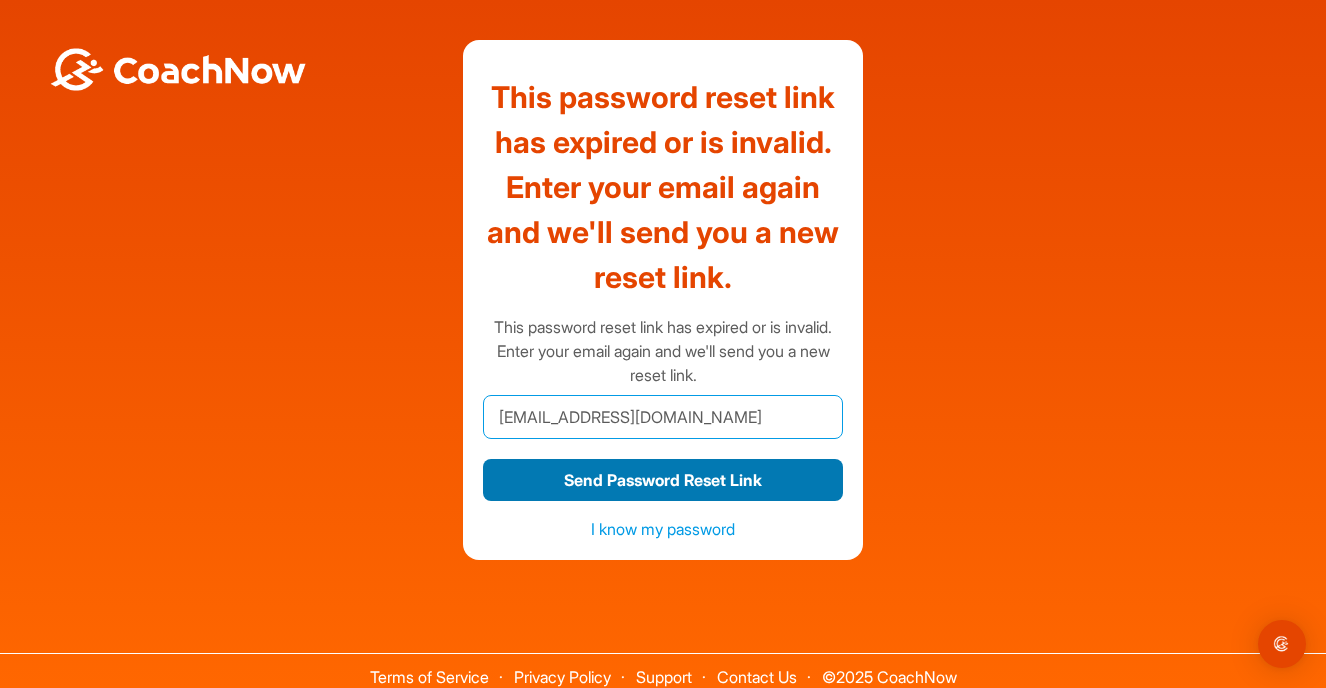 type on "[EMAIL_ADDRESS][DOMAIN_NAME]" 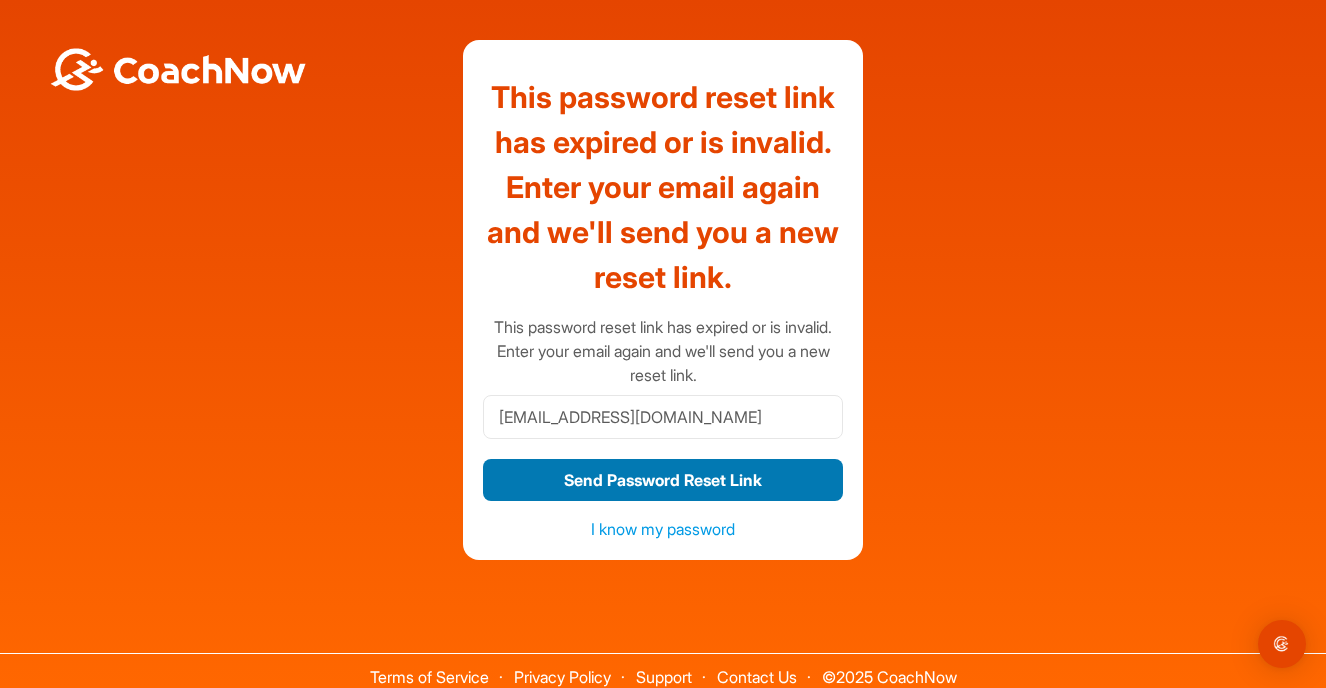 click on "Send Password Reset Link" at bounding box center [663, 480] 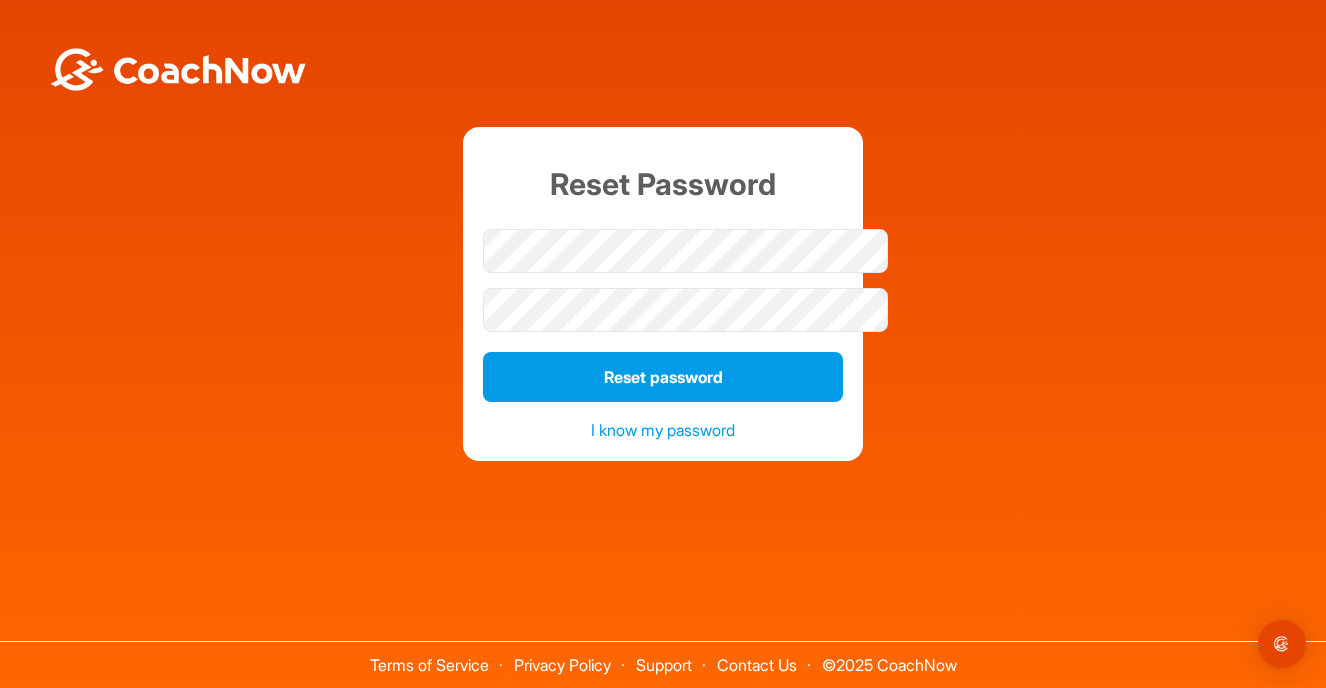 scroll, scrollTop: 0, scrollLeft: 0, axis: both 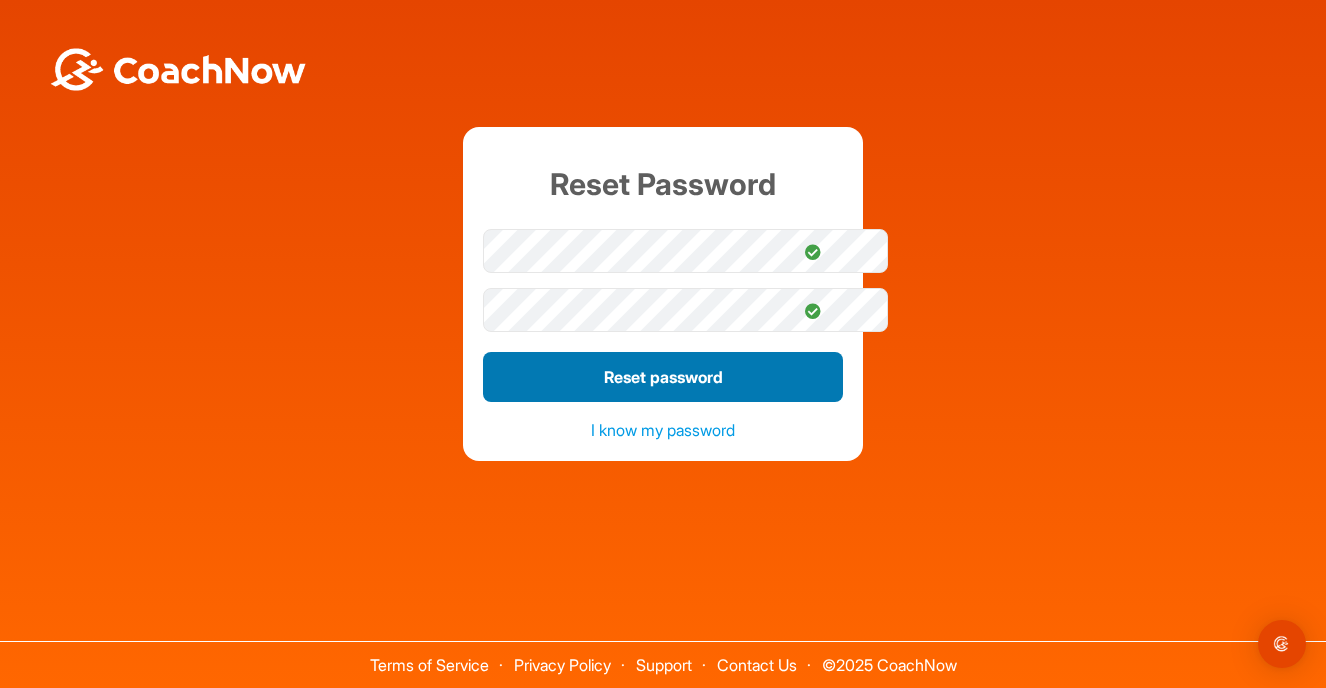 click on "Reset password" at bounding box center (663, 377) 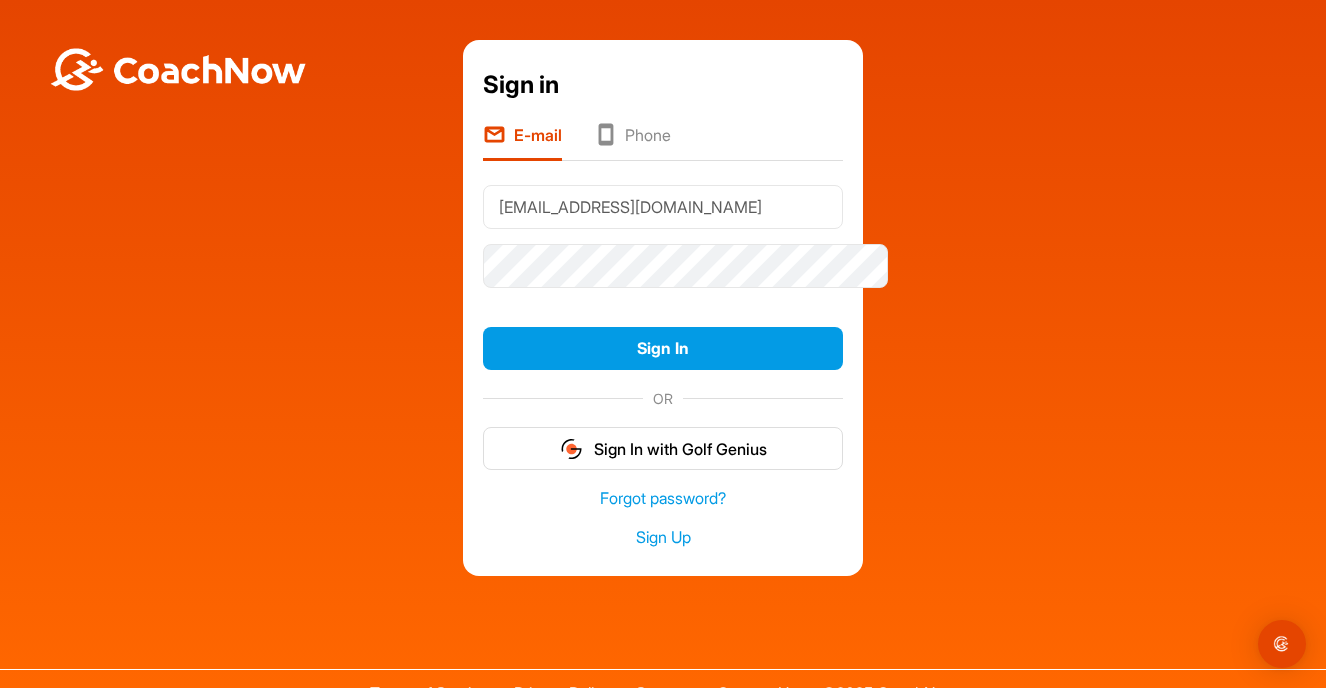 type on "[EMAIL_ADDRESS][DOMAIN_NAME]" 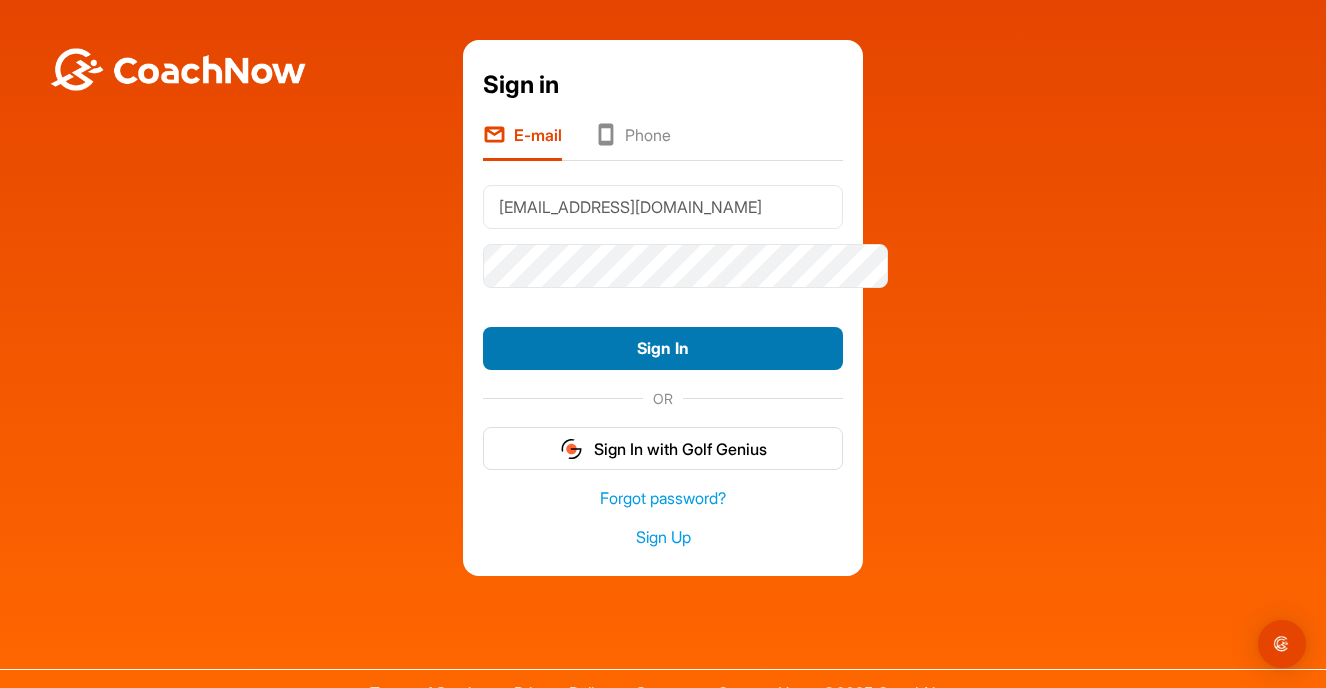 click on "Sign In" at bounding box center (663, 348) 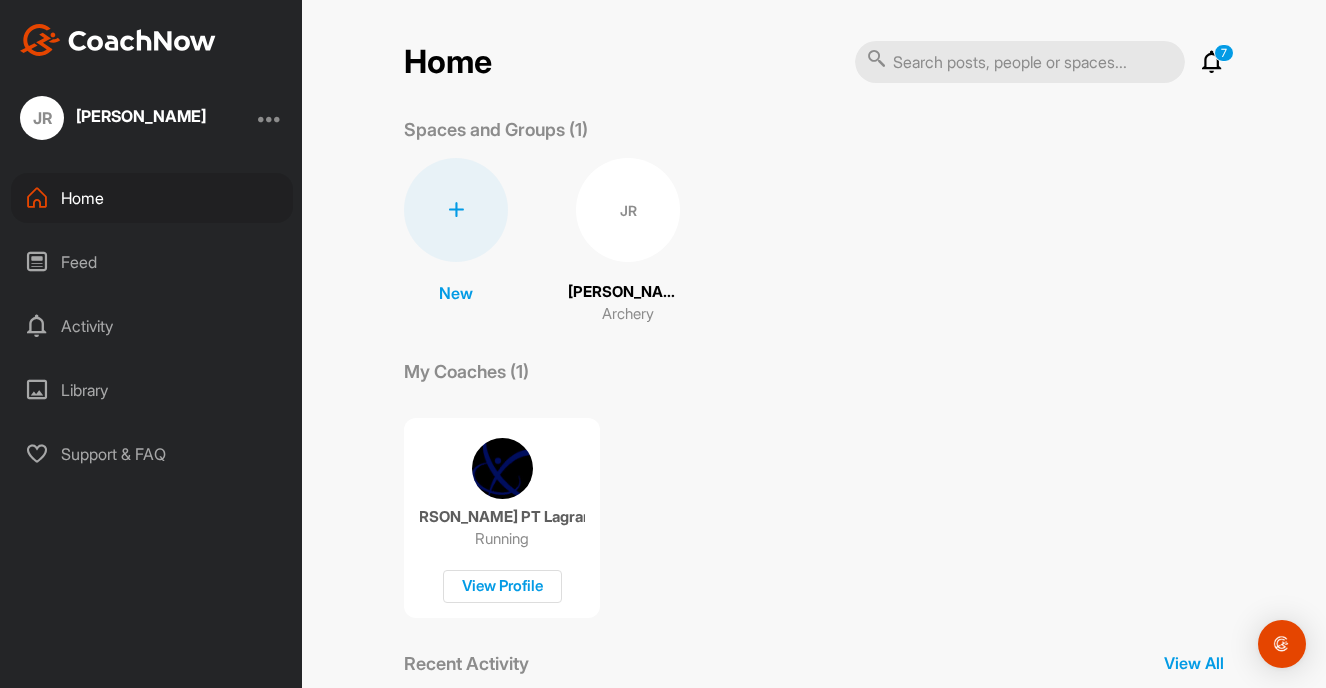 scroll, scrollTop: 0, scrollLeft: 0, axis: both 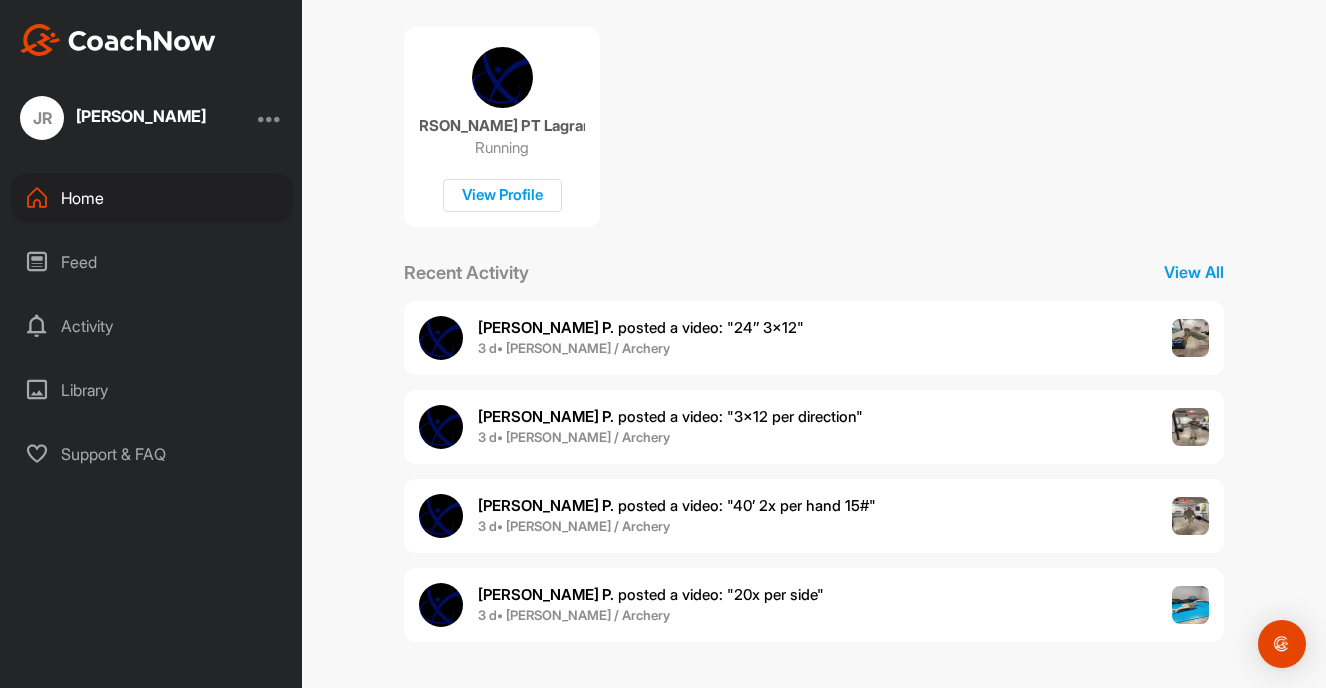 click at bounding box center [1191, 605] 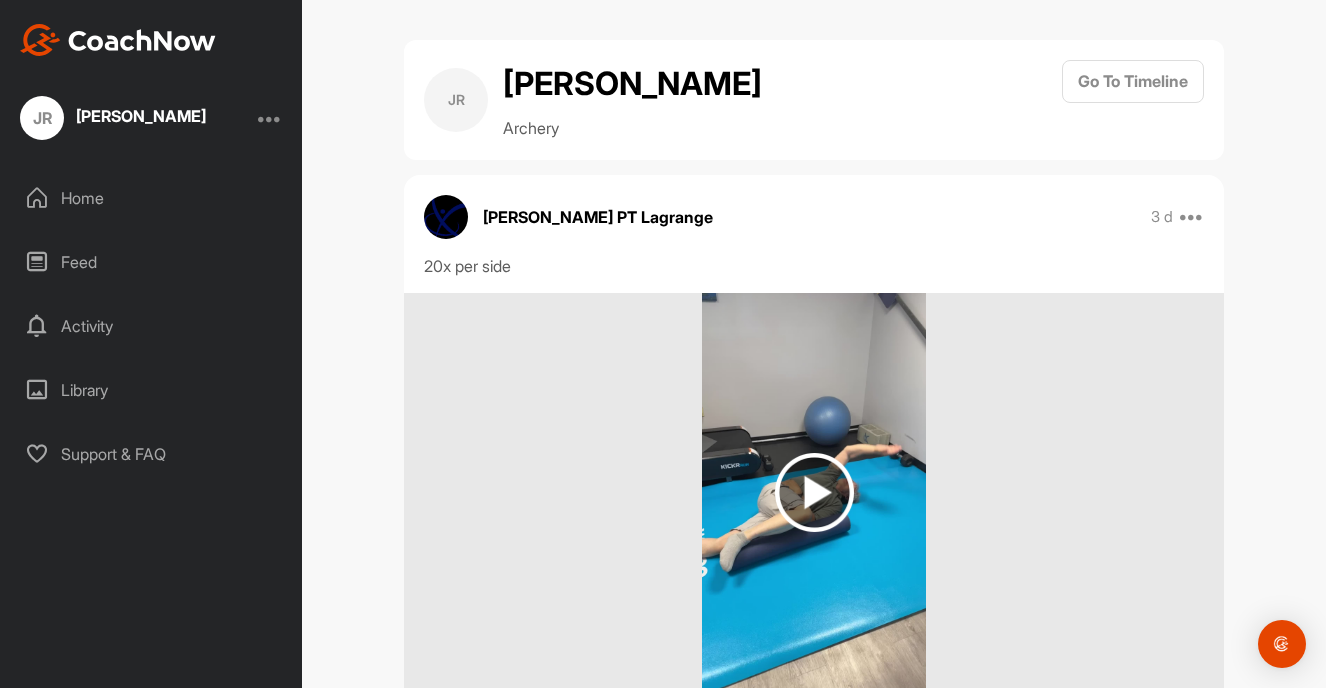 click at bounding box center (814, 492) 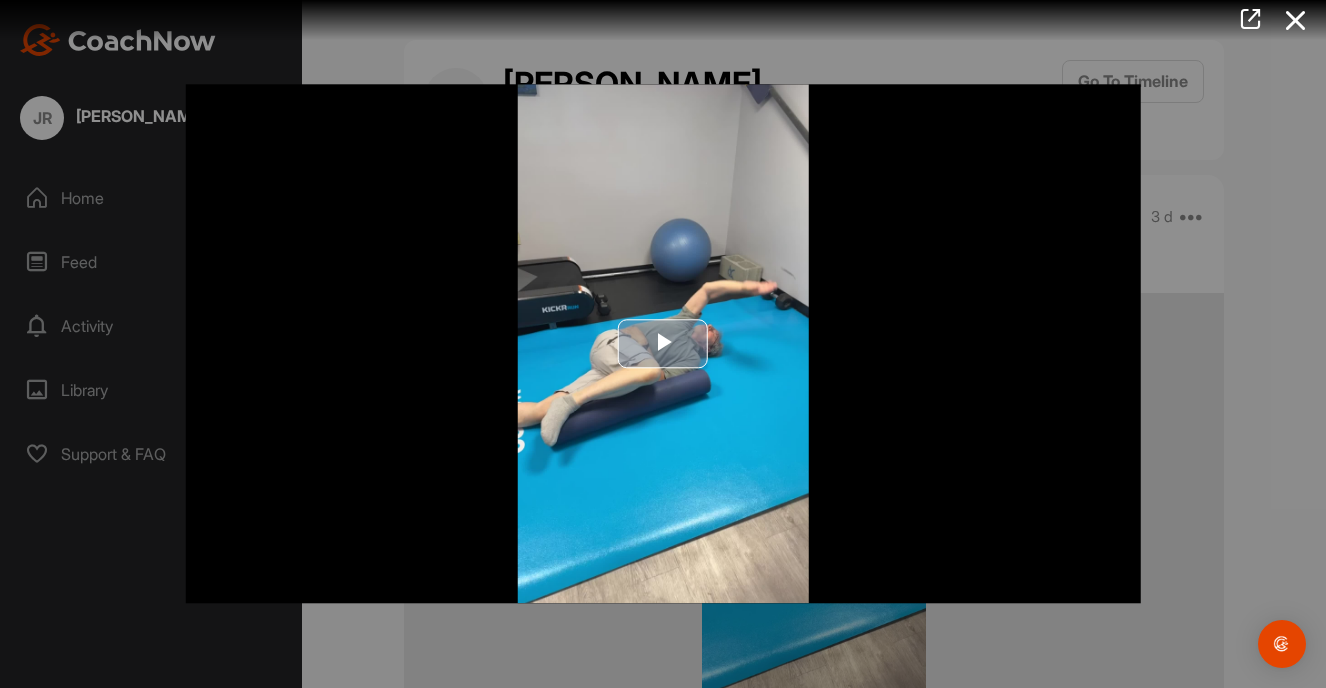 click at bounding box center [663, 344] 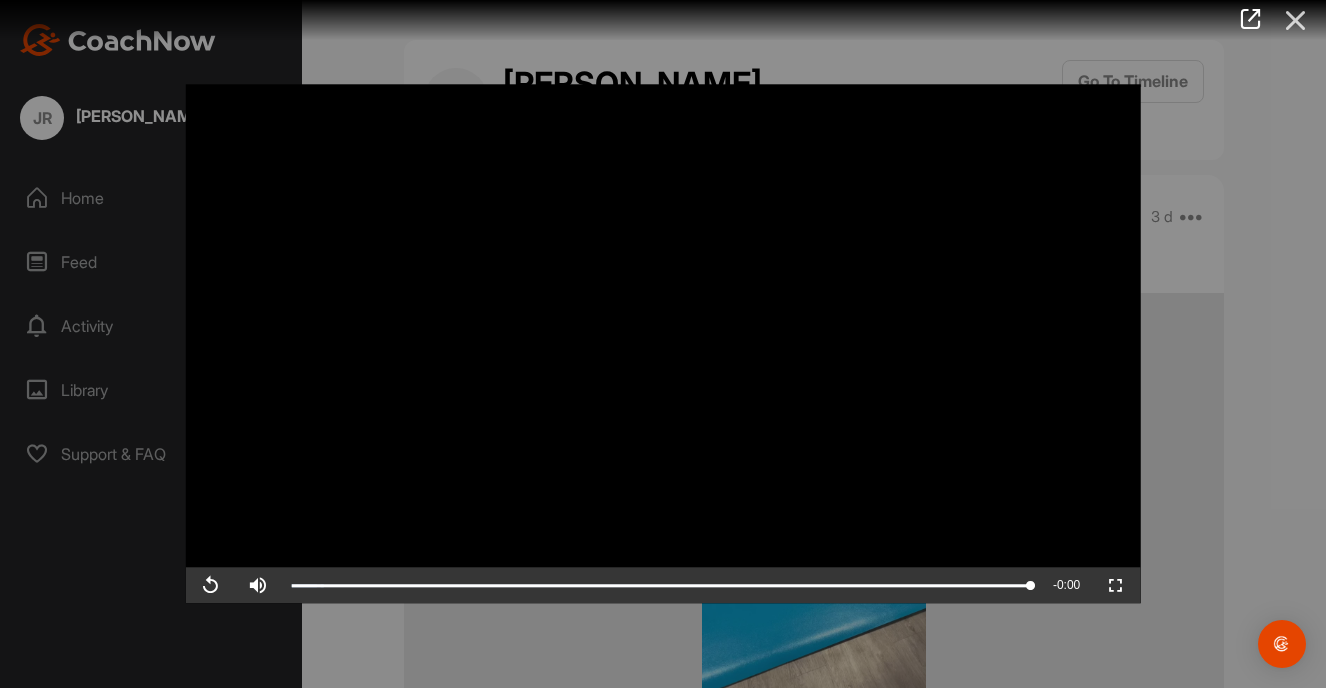 click at bounding box center (1296, 20) 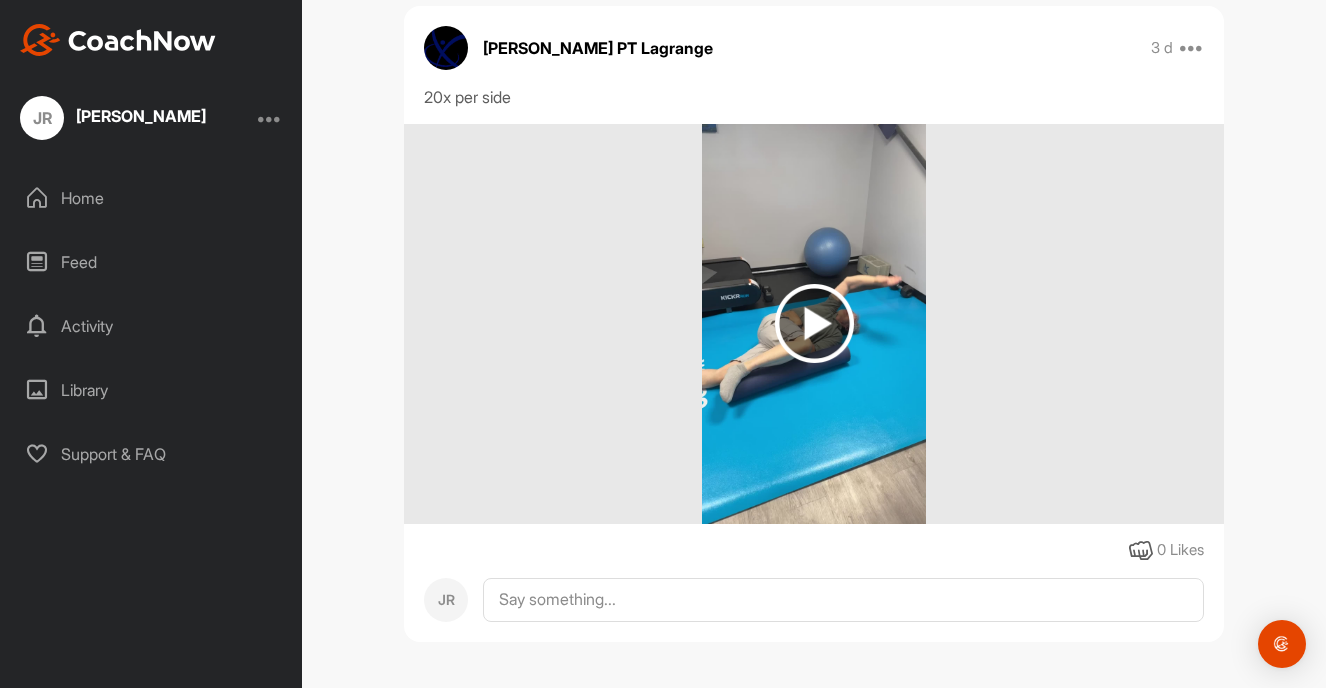 scroll, scrollTop: 0, scrollLeft: 0, axis: both 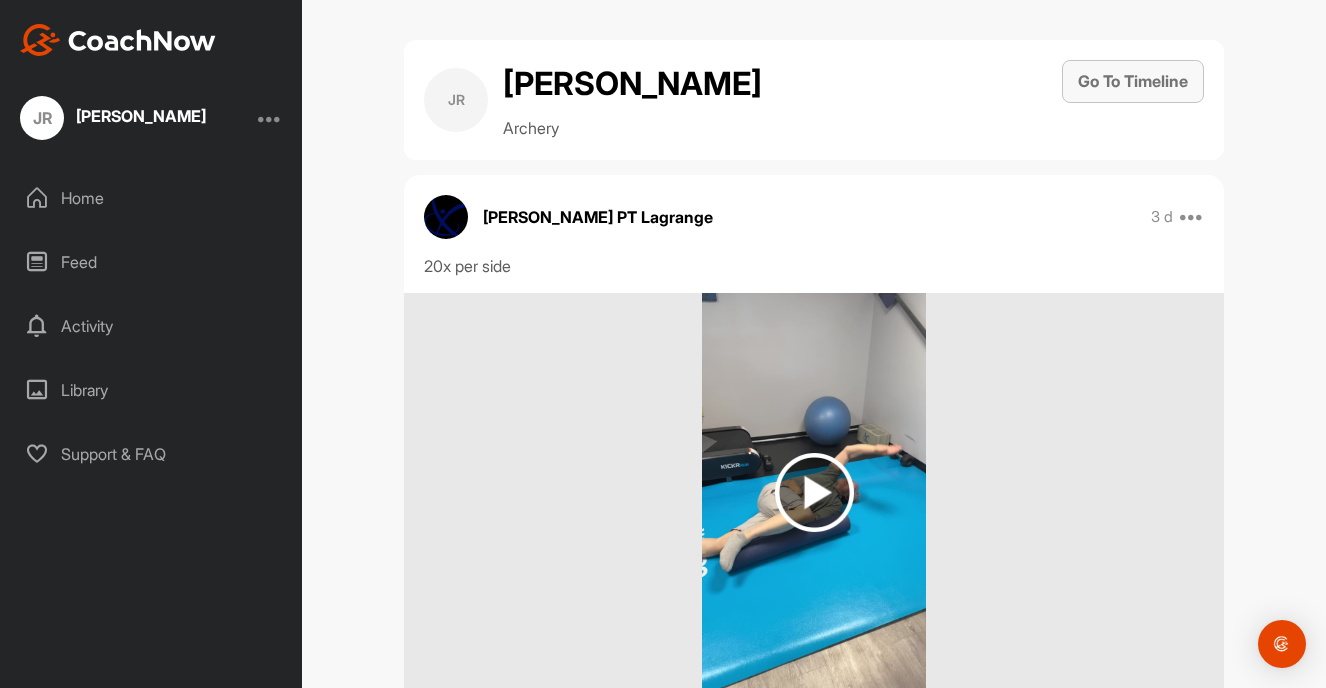 click on "Go To Timeline" at bounding box center [1133, 81] 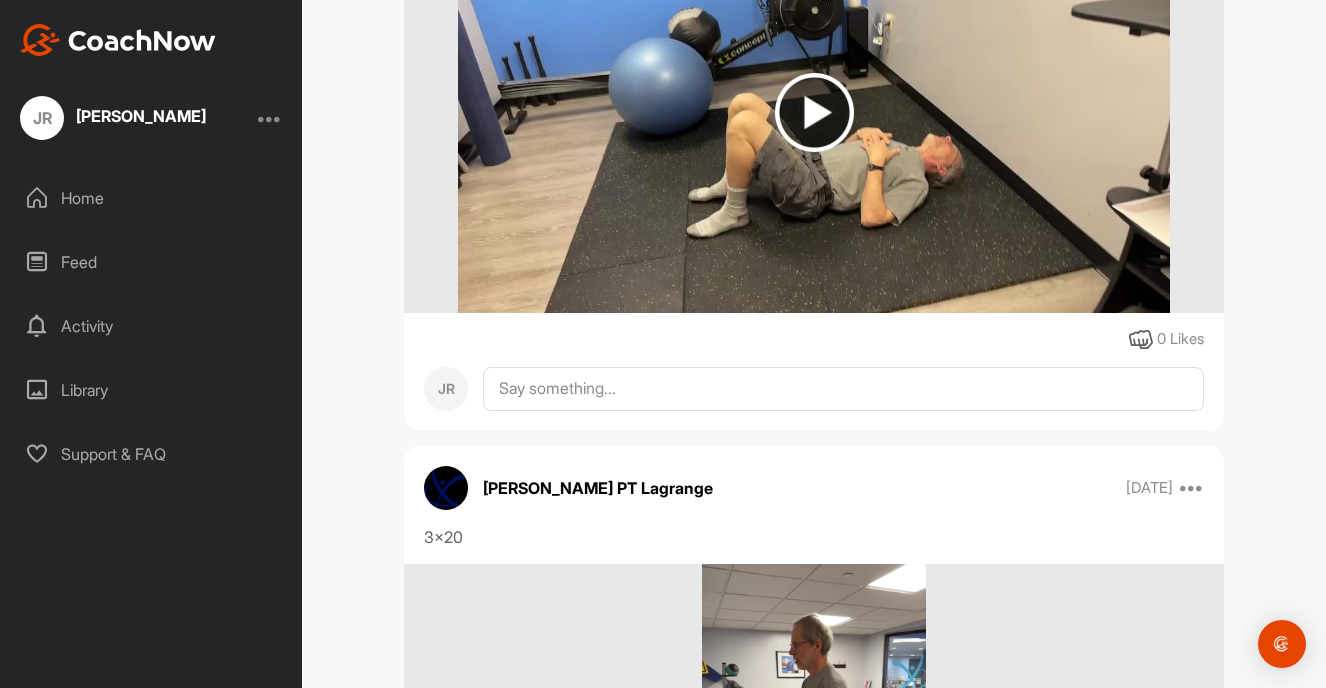 scroll, scrollTop: 5857, scrollLeft: 0, axis: vertical 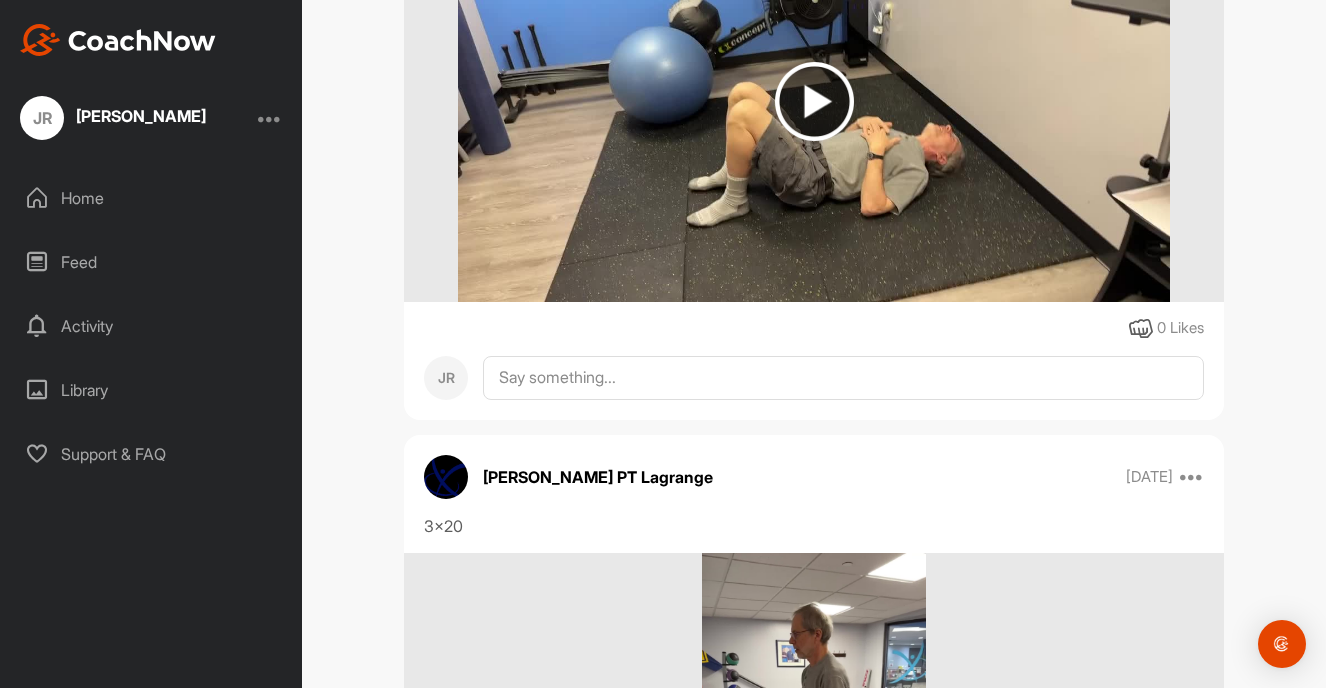 click at bounding box center (814, 101) 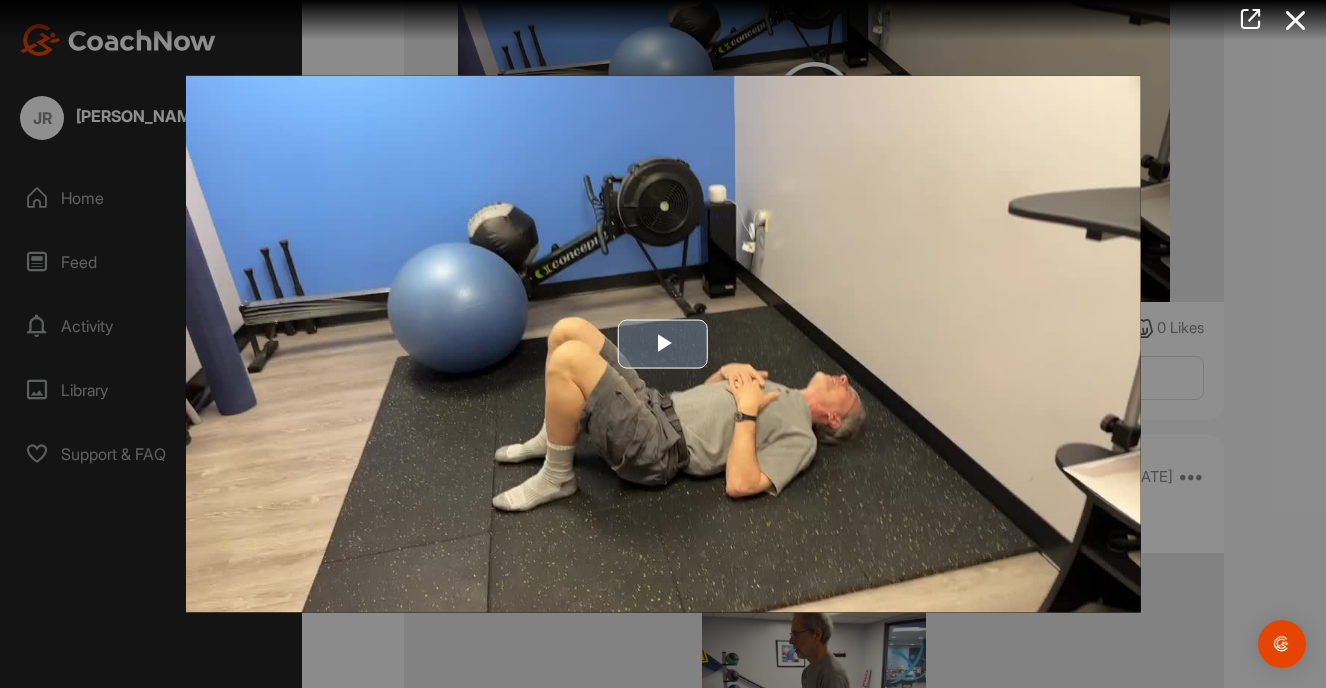 click at bounding box center [663, 344] 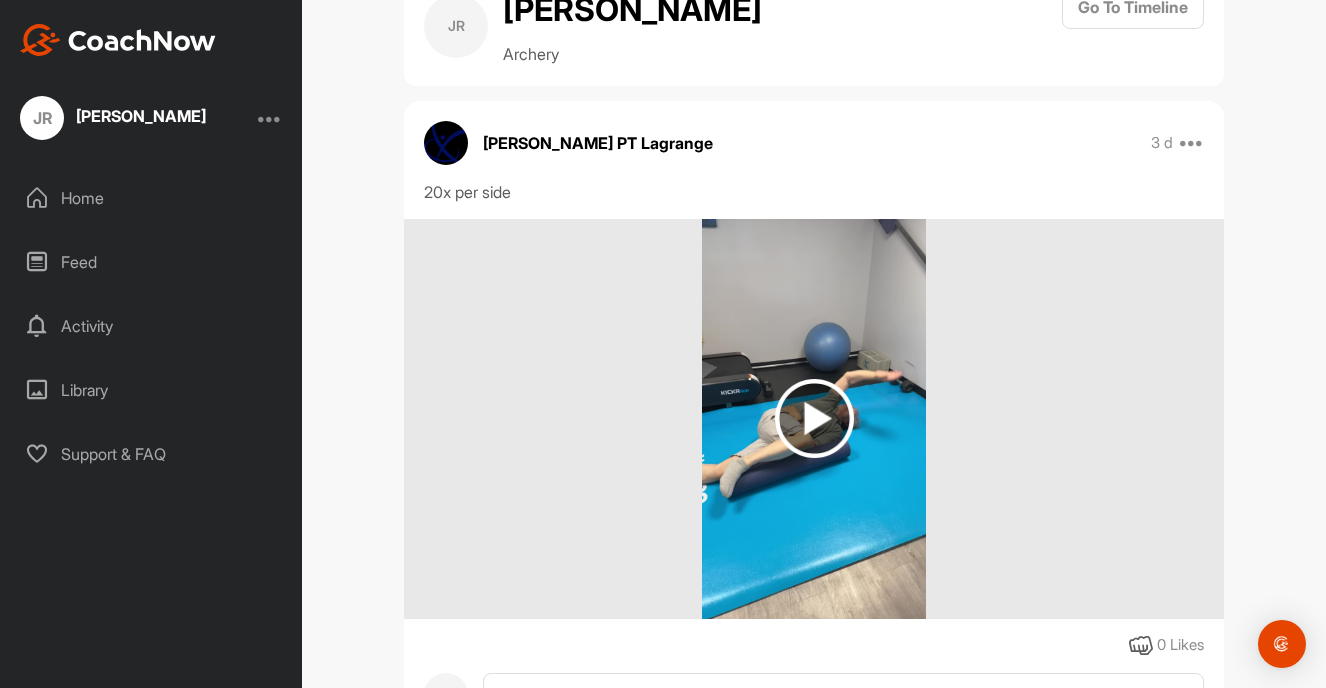 scroll, scrollTop: 0, scrollLeft: 0, axis: both 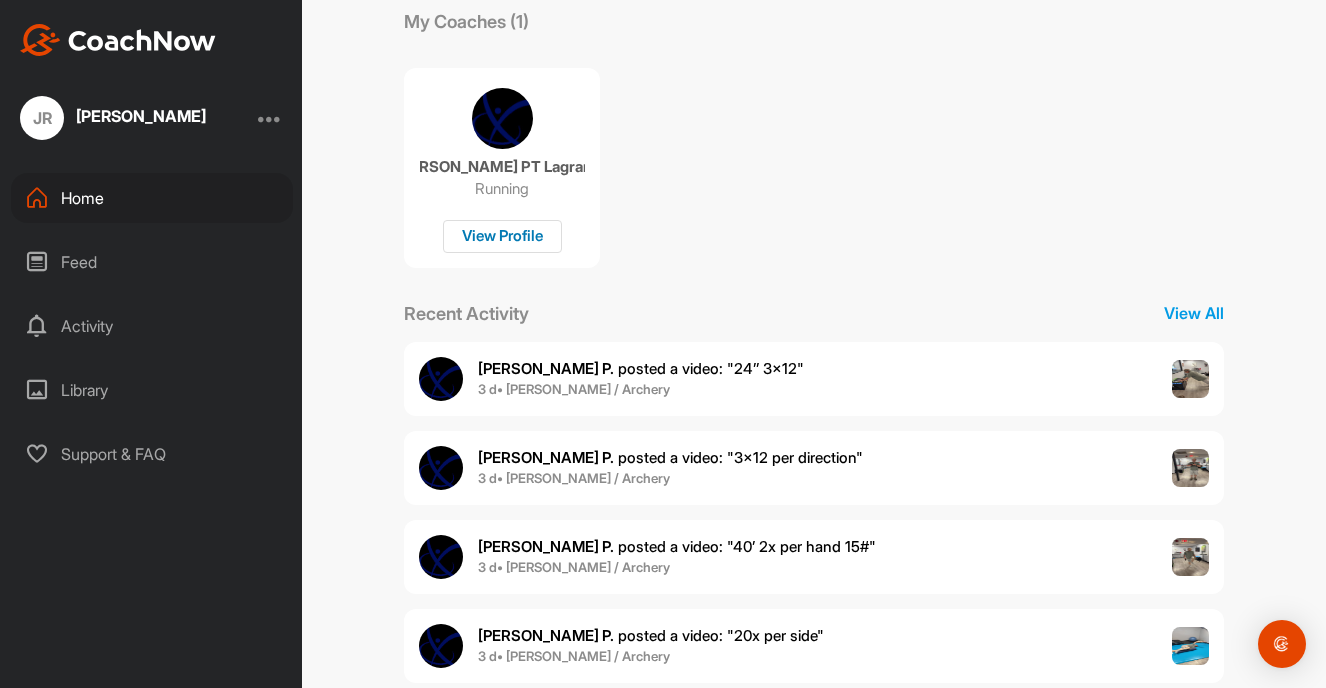 click on "View Profile" at bounding box center [502, 236] 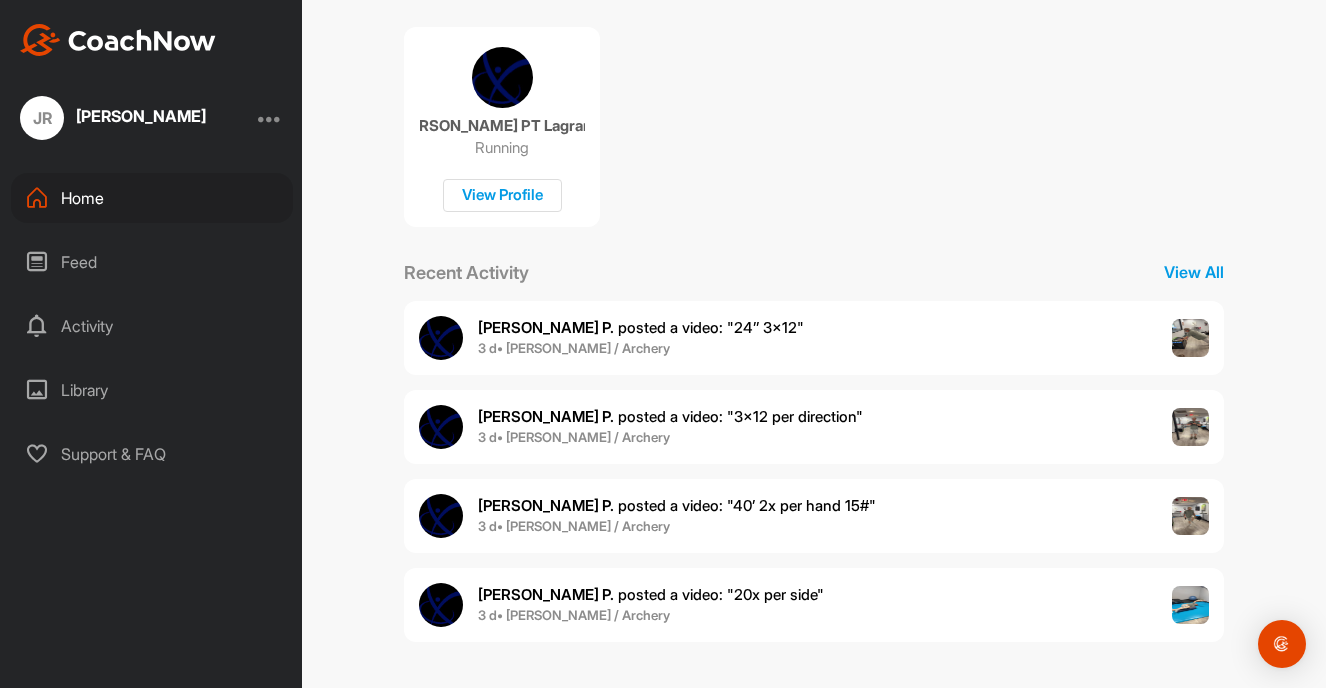 scroll, scrollTop: 443, scrollLeft: 0, axis: vertical 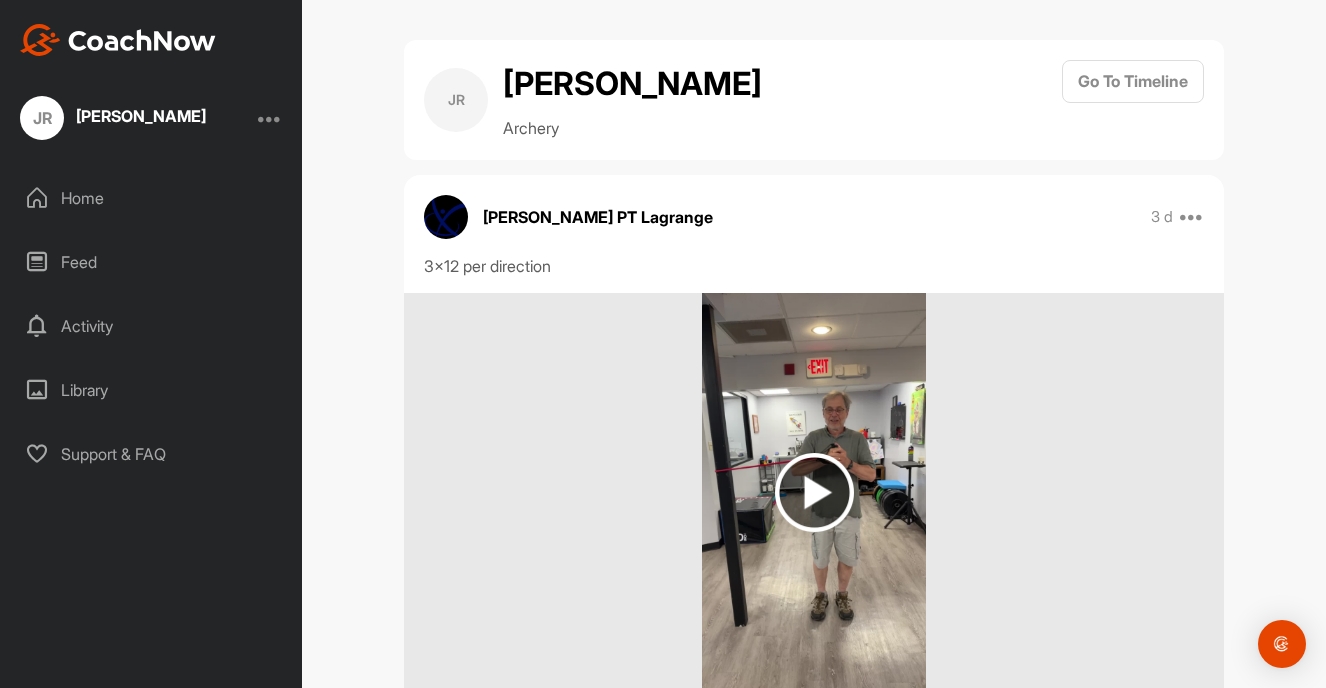 click at bounding box center (814, 492) 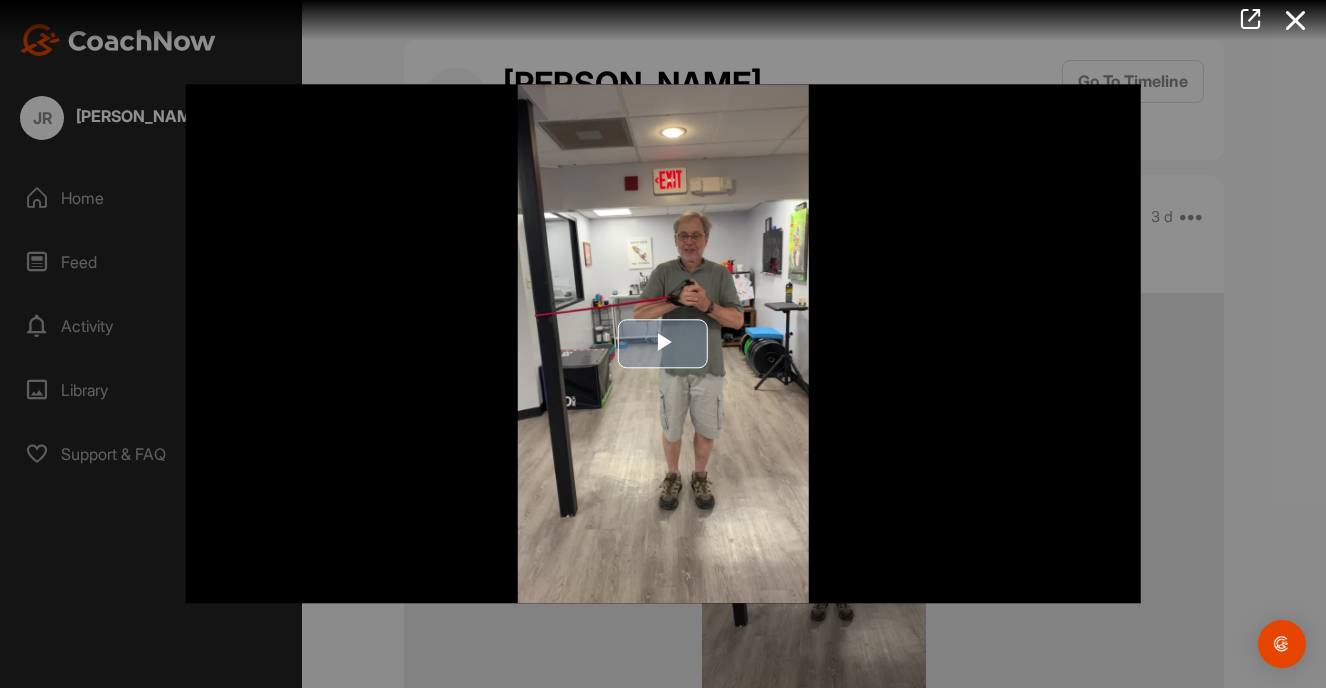 click at bounding box center (663, 344) 